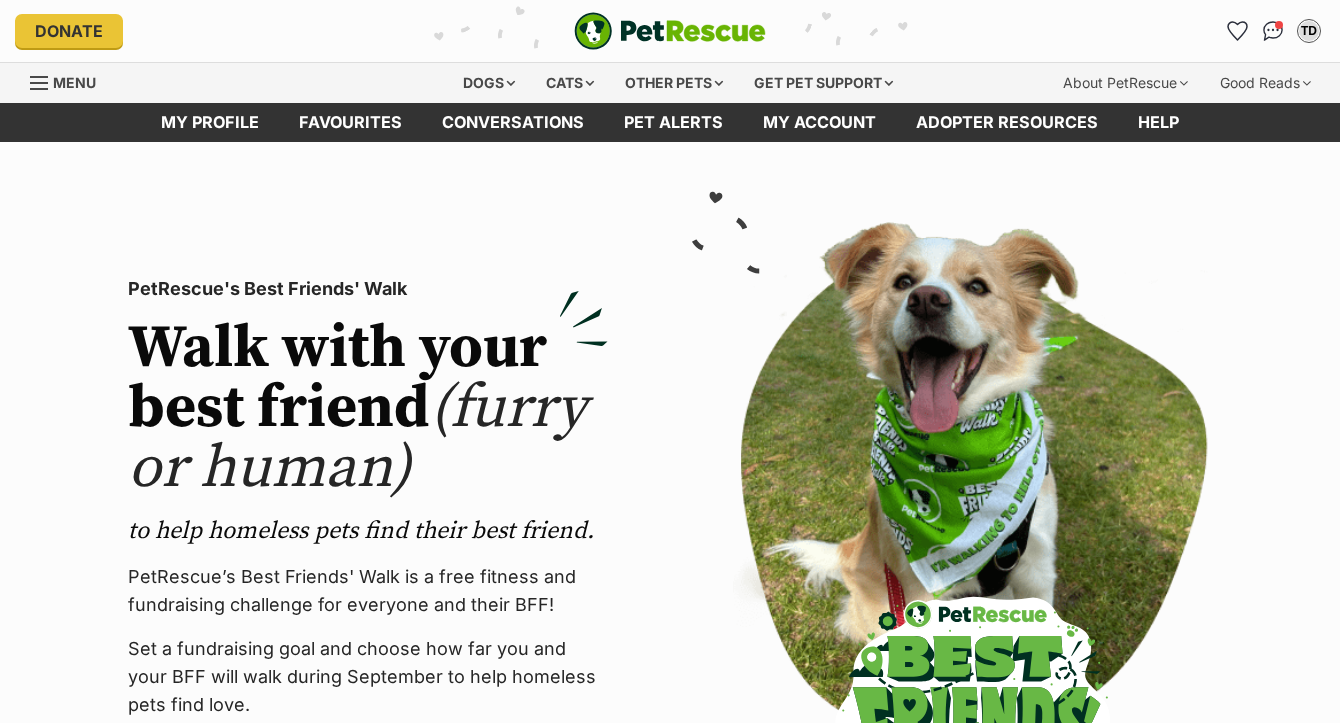 click 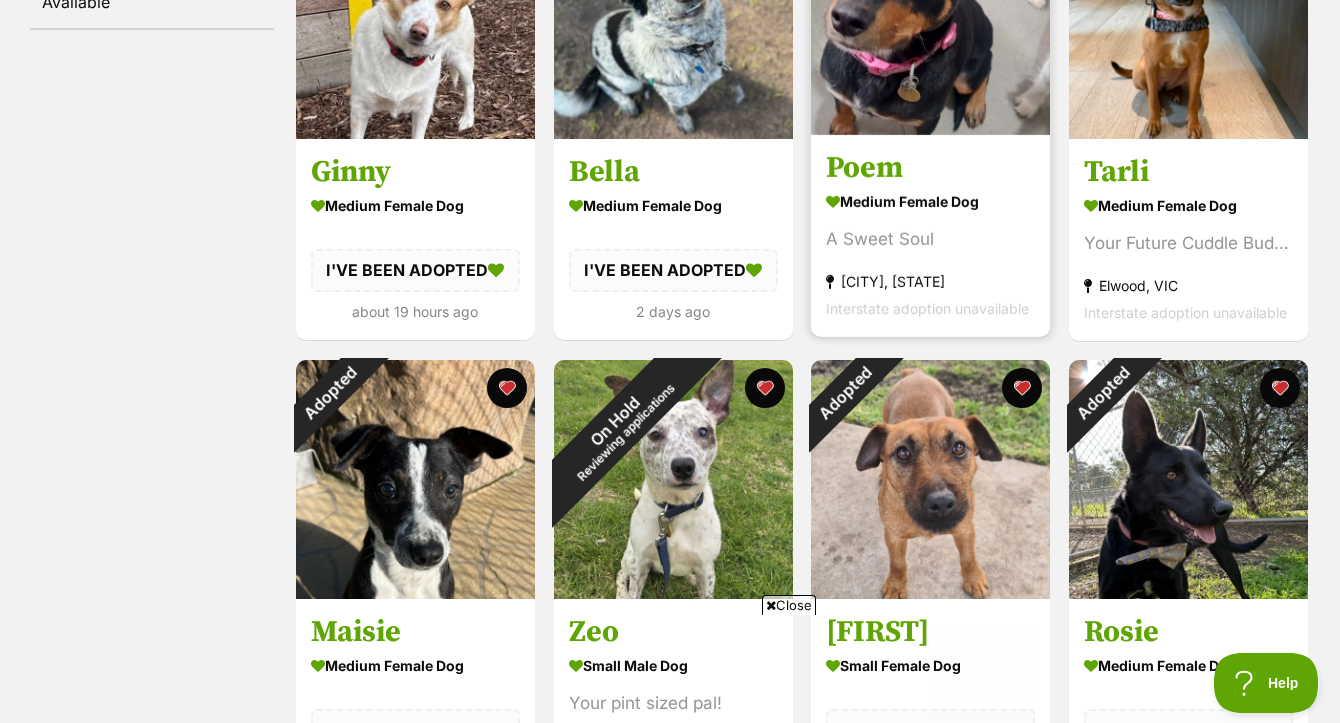 scroll, scrollTop: 0, scrollLeft: 0, axis: both 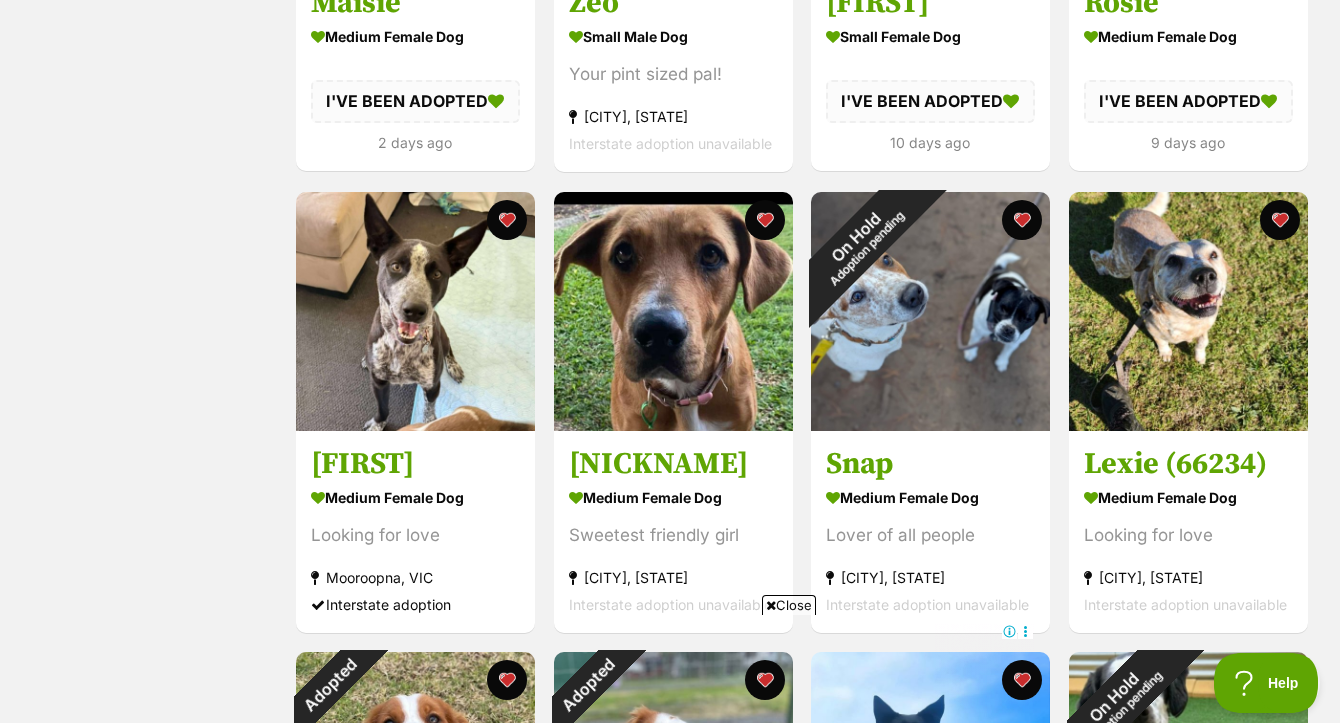 click on "Close" at bounding box center [789, 605] 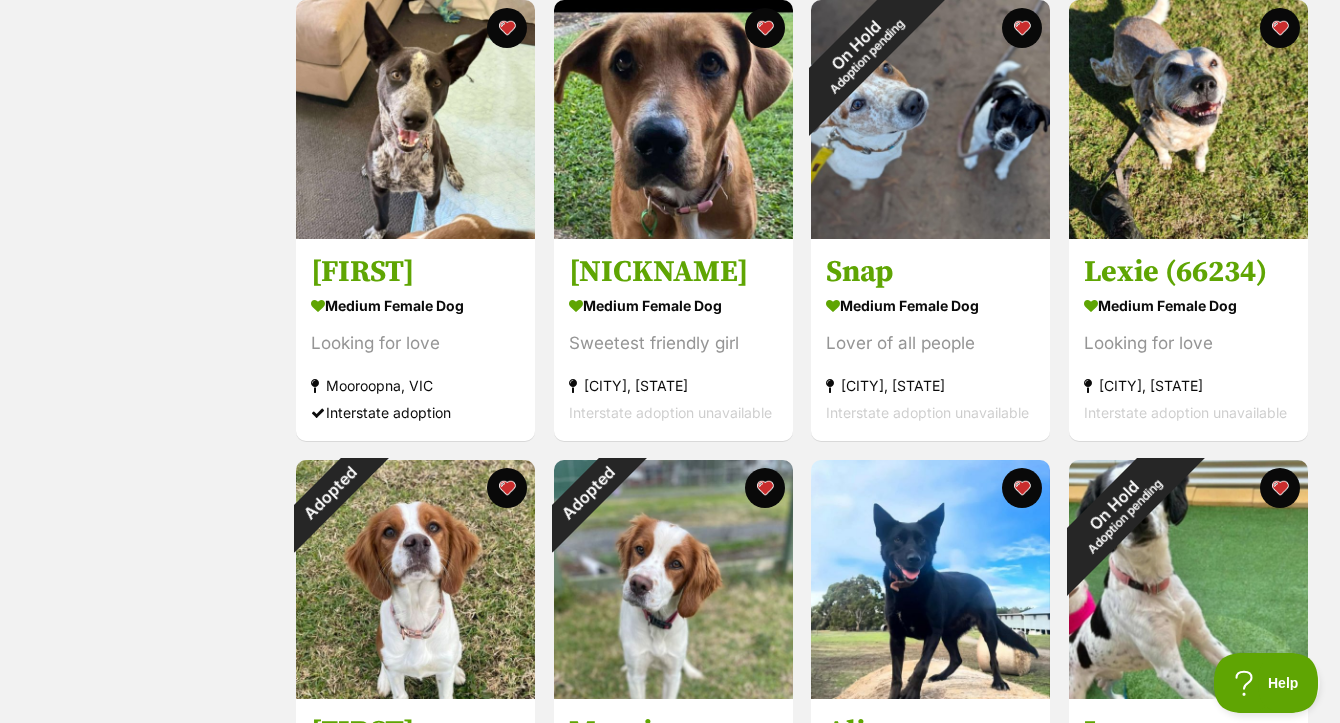 scroll, scrollTop: 0, scrollLeft: 0, axis: both 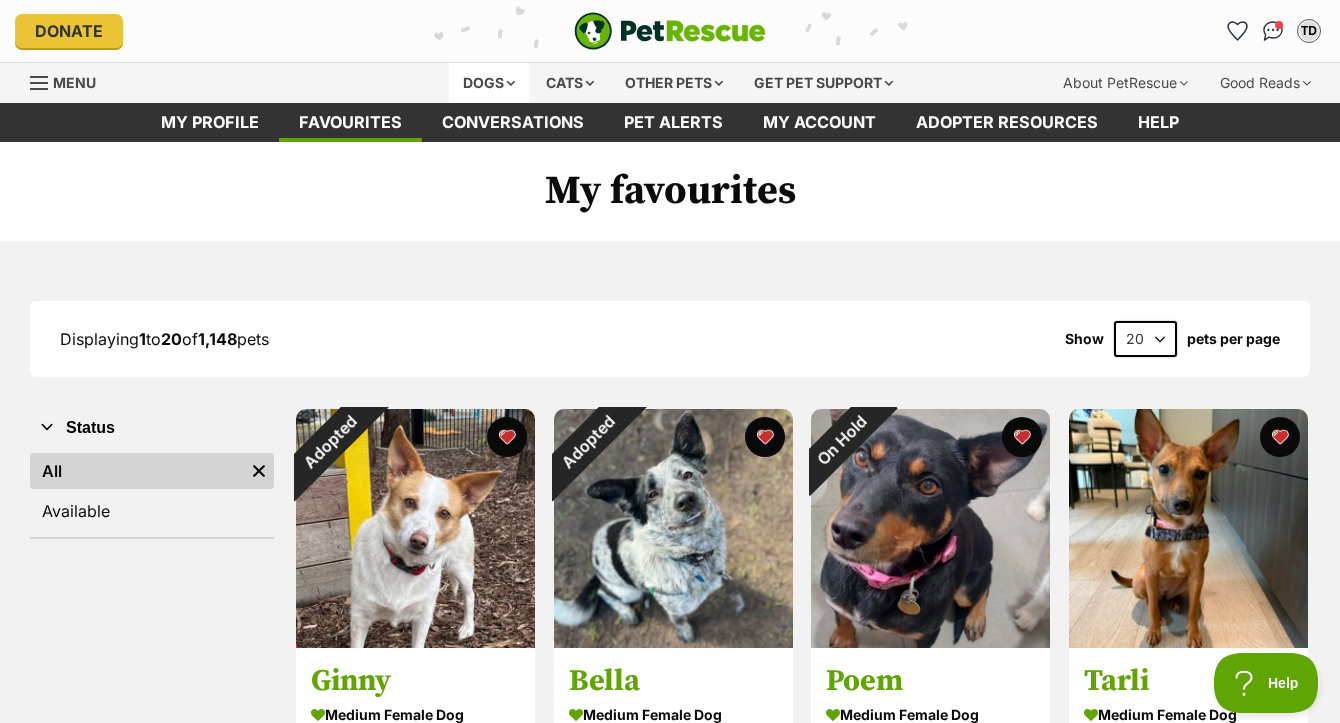 click on "Dogs" at bounding box center [489, 83] 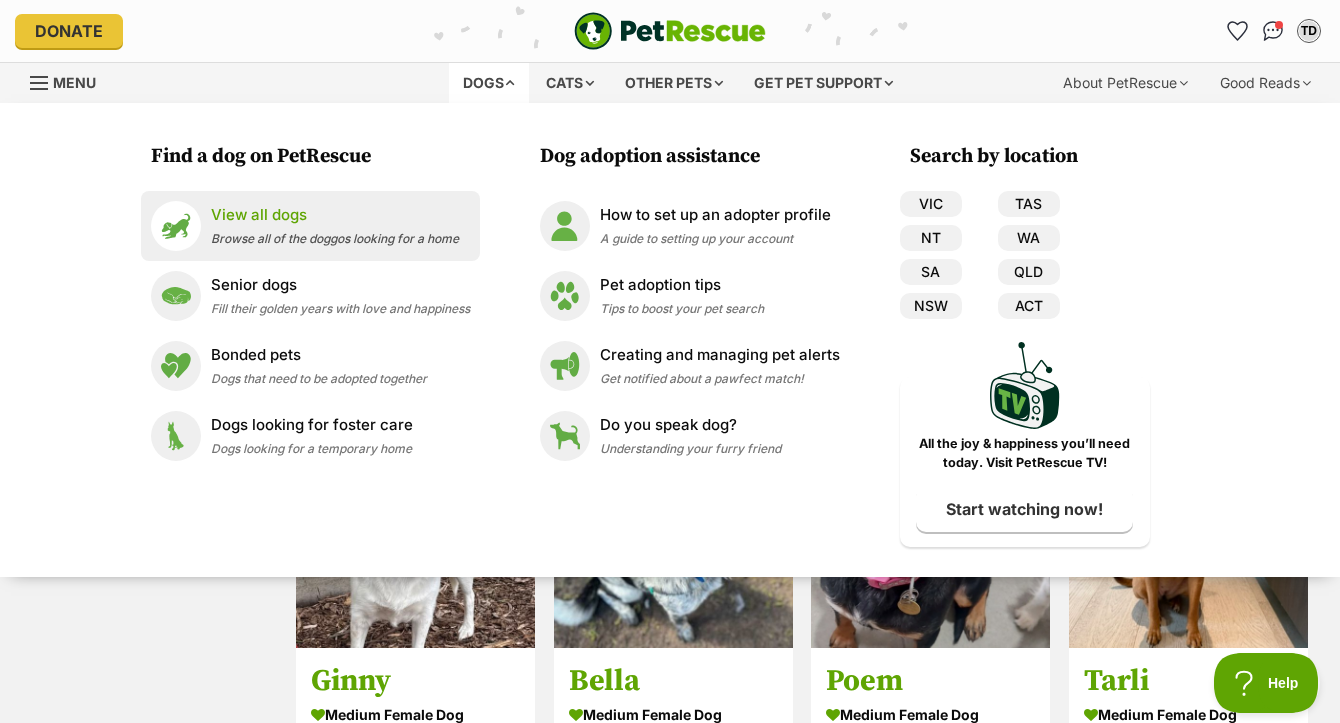 click on "View all dogs
Browse all of the doggos looking for a home" at bounding box center (335, 225) 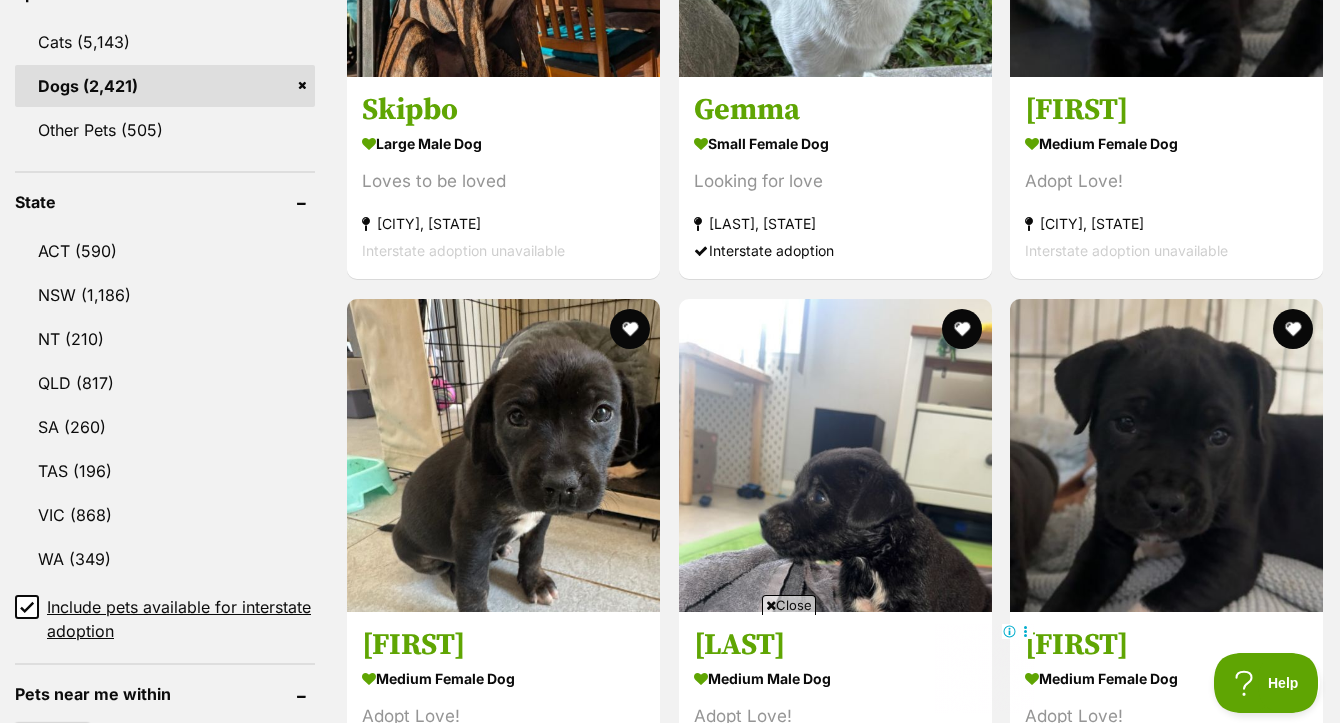 scroll, scrollTop: 0, scrollLeft: 0, axis: both 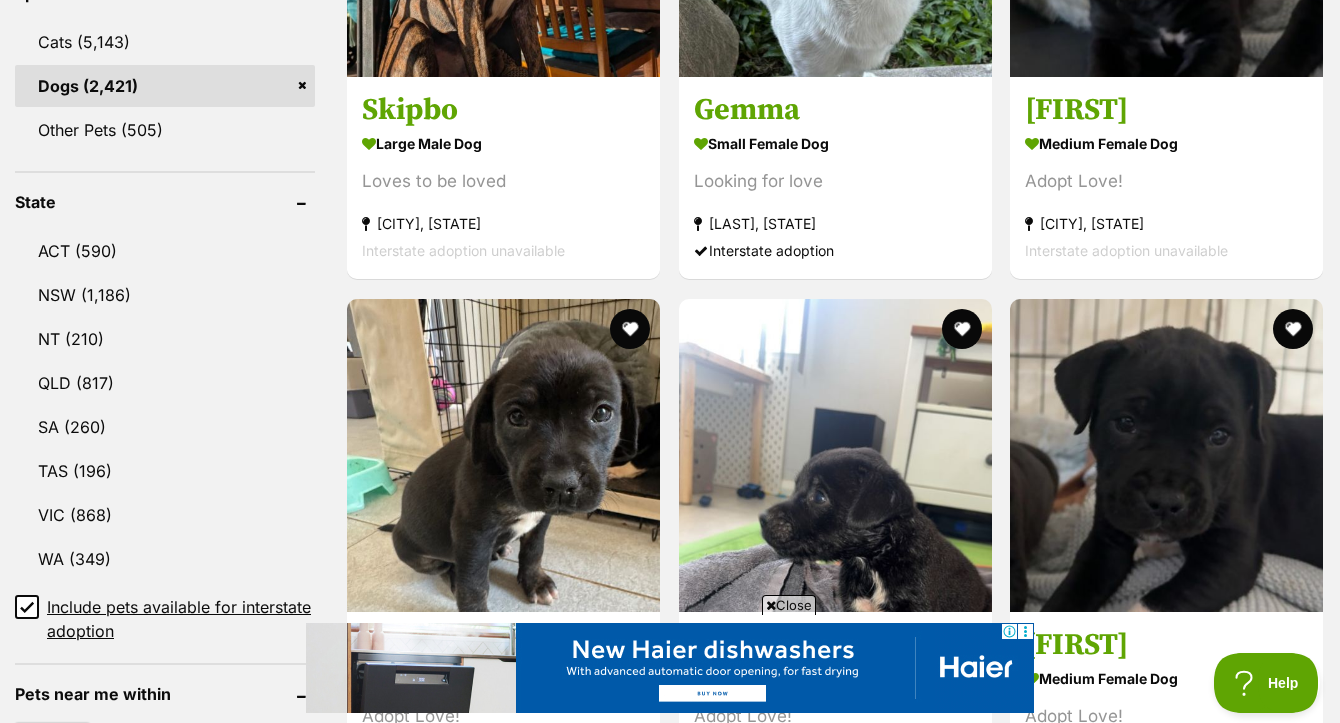 click on "Close" at bounding box center [789, 605] 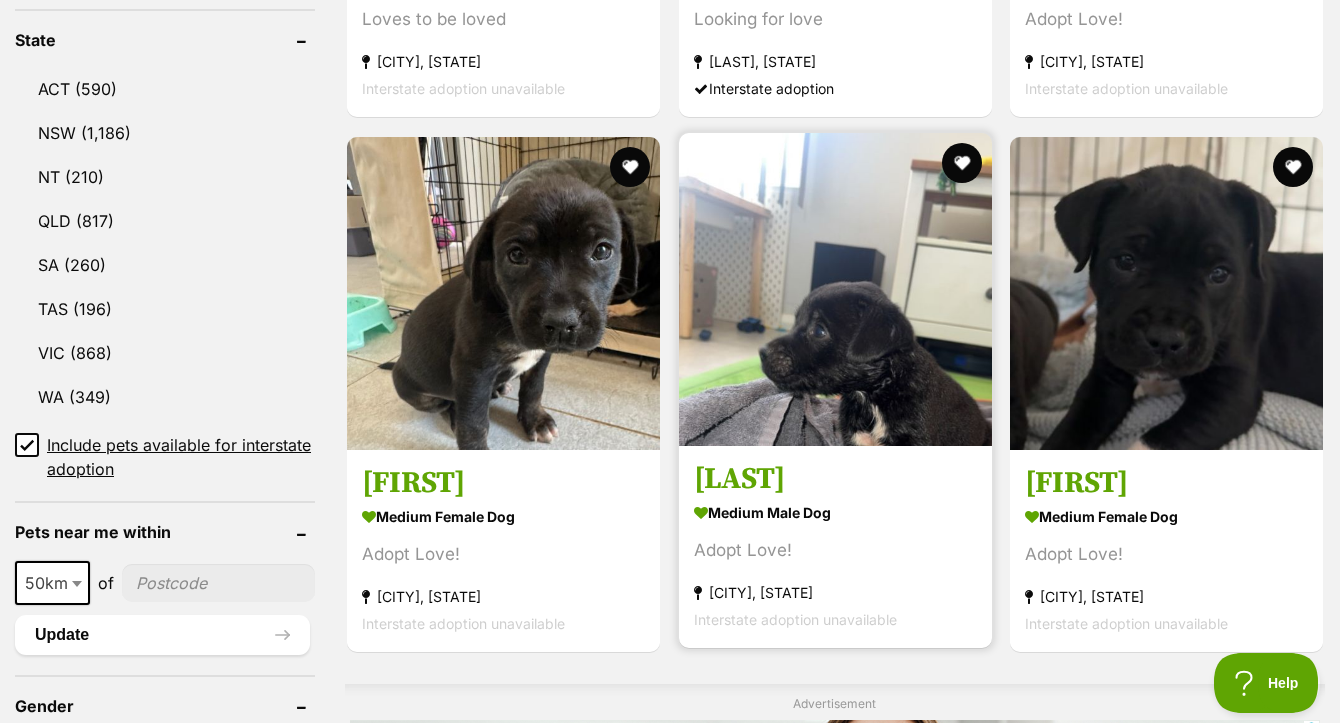 scroll, scrollTop: 1068, scrollLeft: 0, axis: vertical 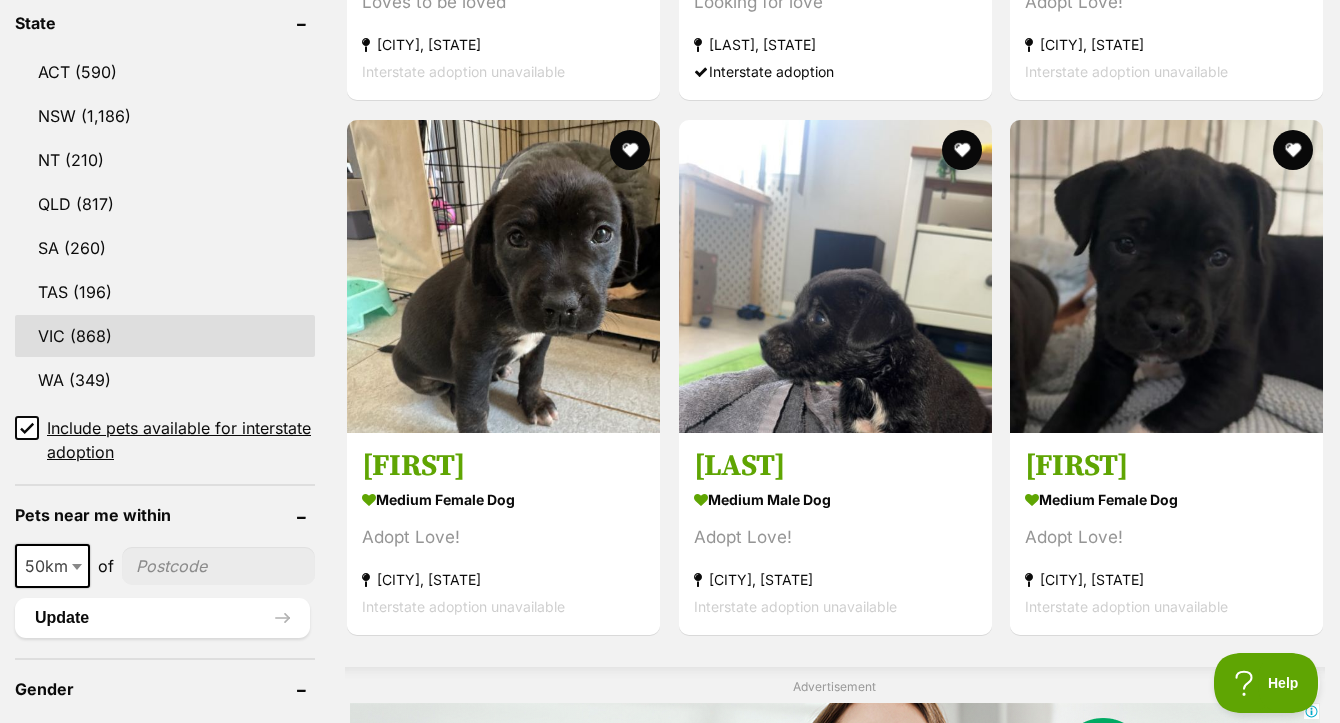 click on "VIC (868)" at bounding box center (165, 336) 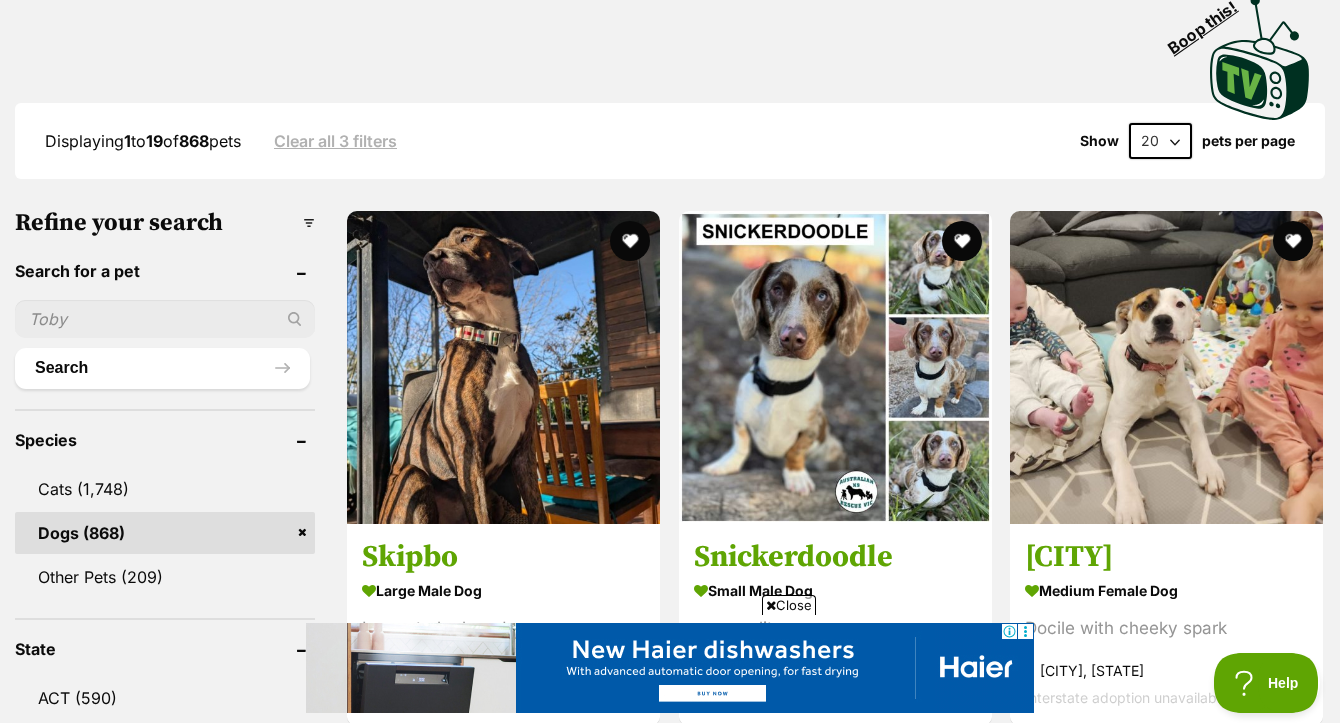 scroll, scrollTop: 0, scrollLeft: 0, axis: both 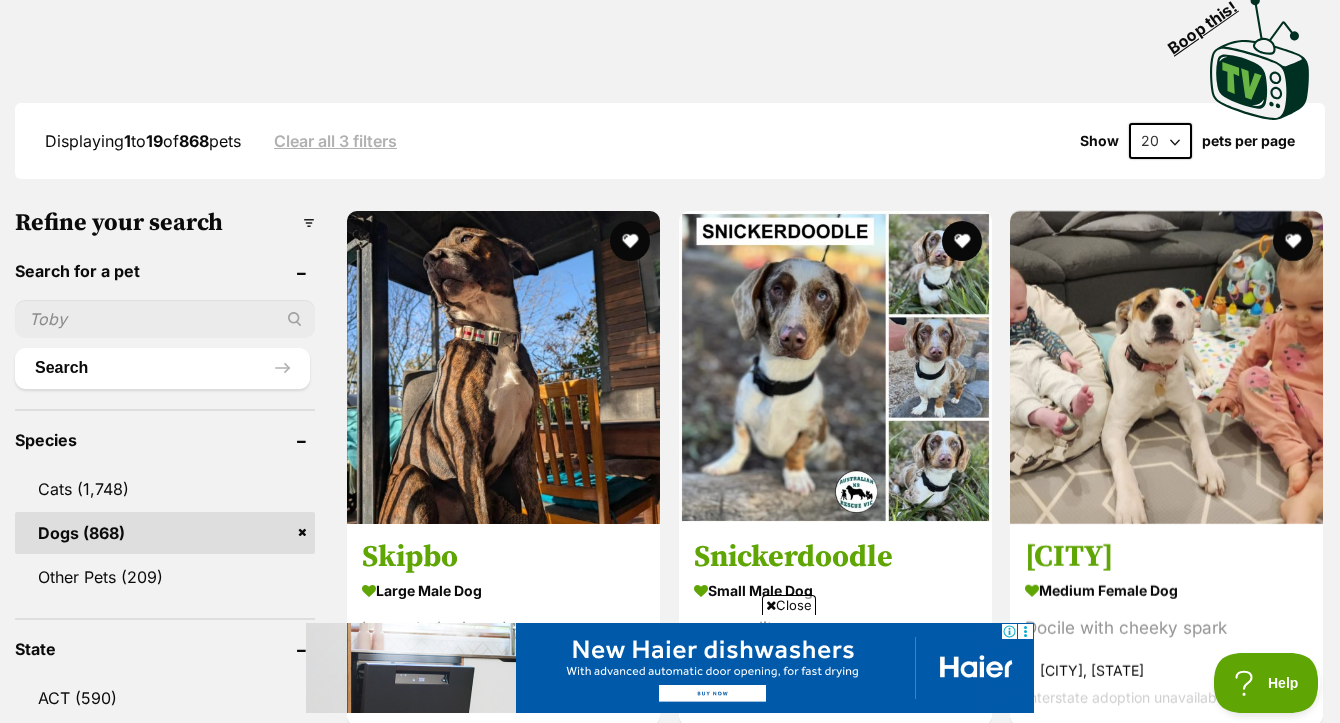 click on "Close" at bounding box center (789, 605) 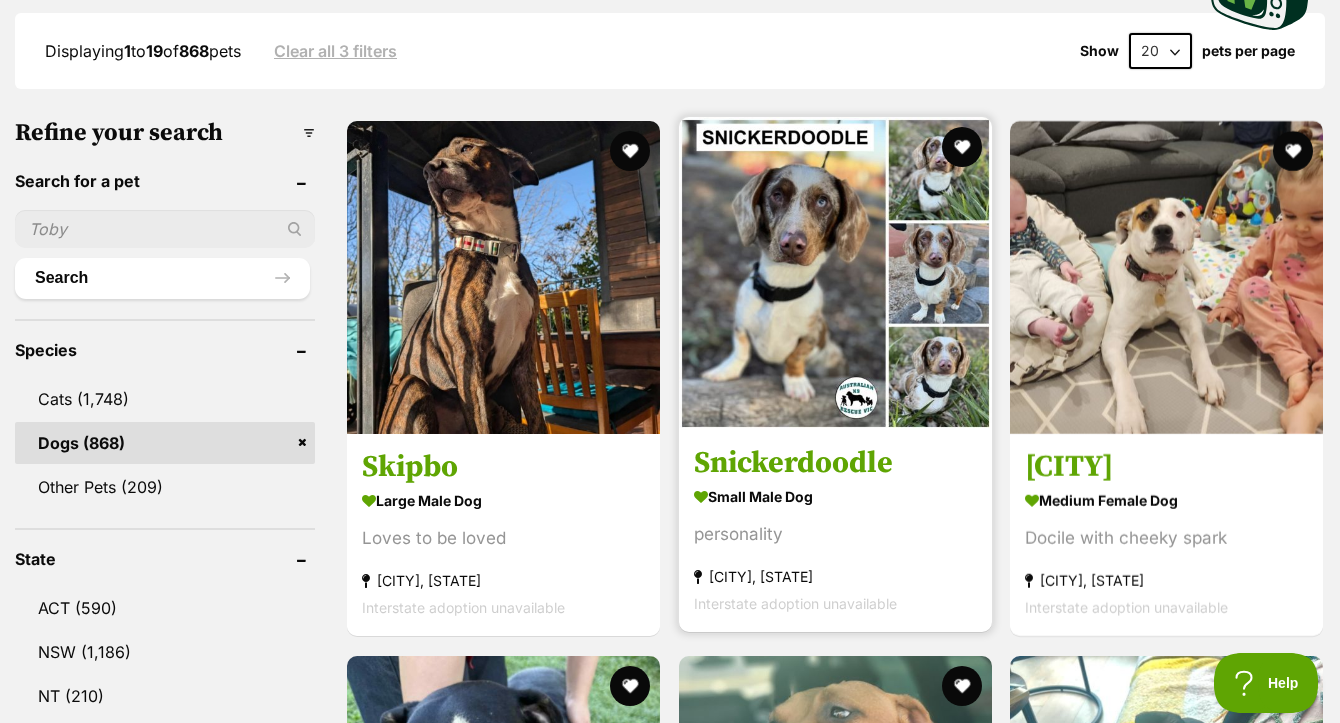 scroll, scrollTop: 538, scrollLeft: 0, axis: vertical 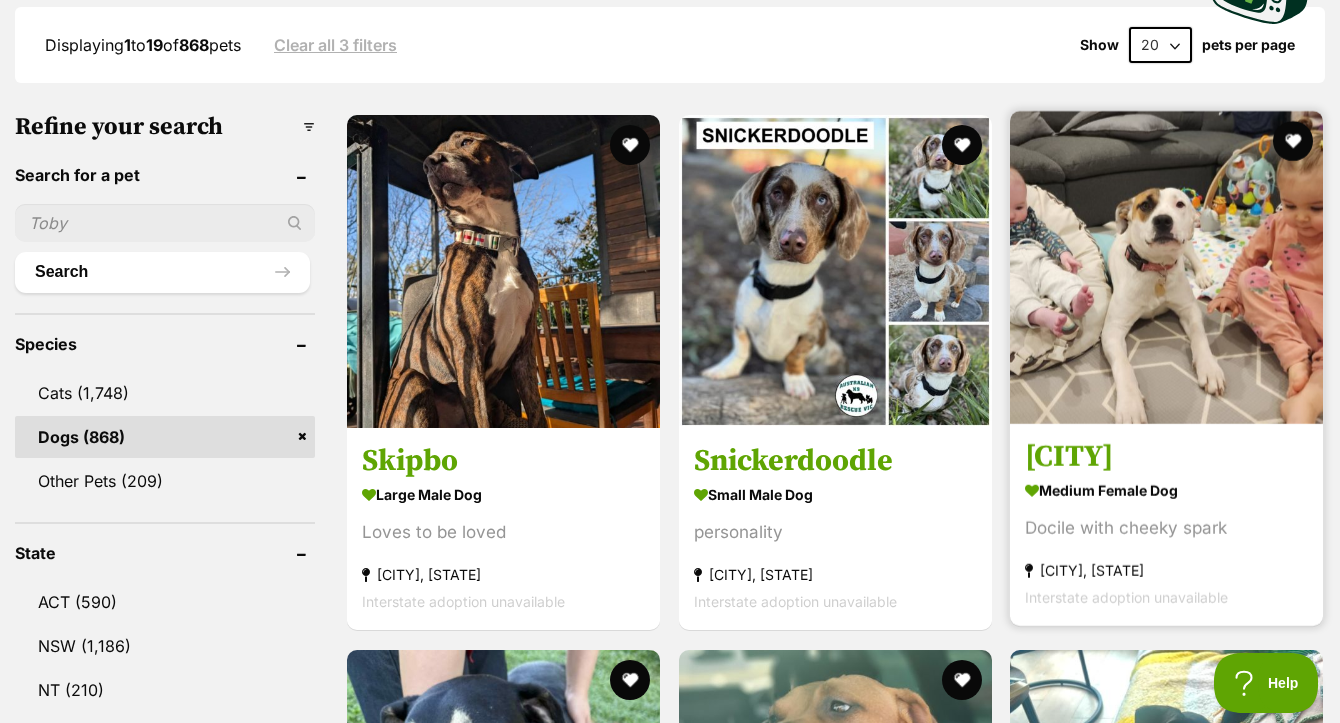 click at bounding box center (1166, 267) 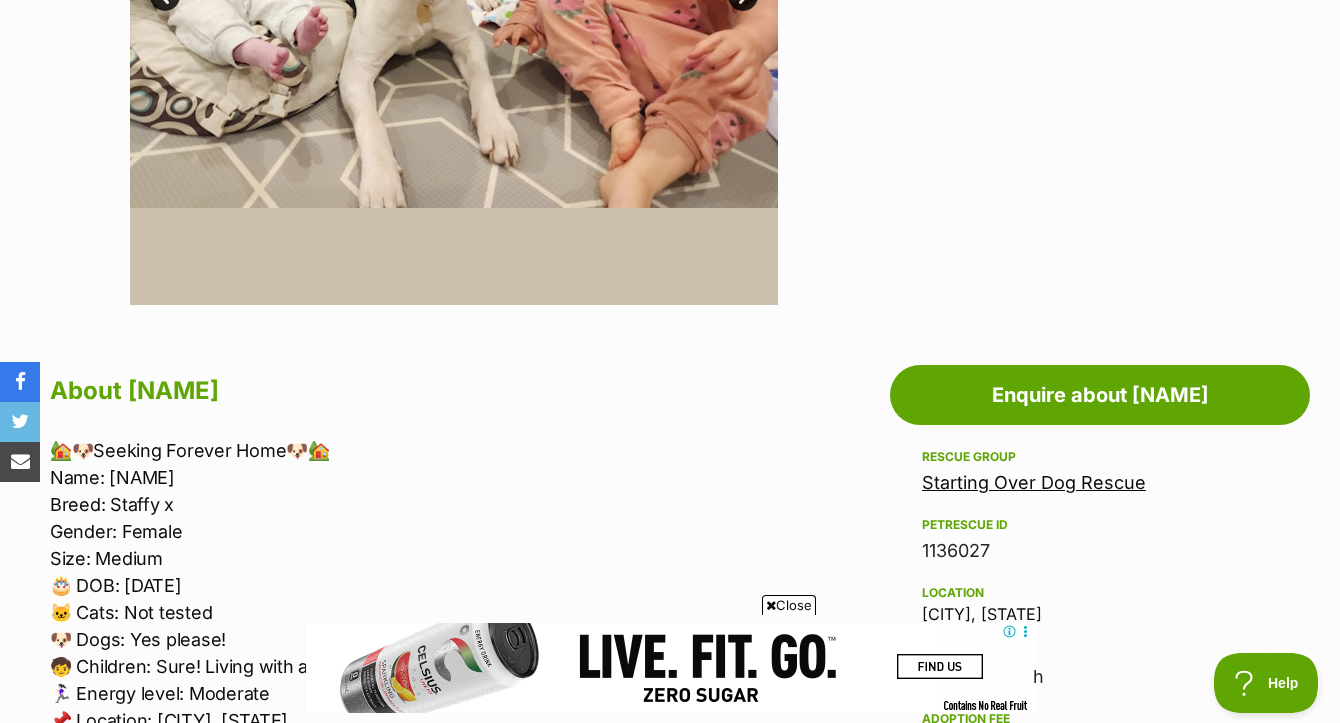 scroll, scrollTop: 0, scrollLeft: 0, axis: both 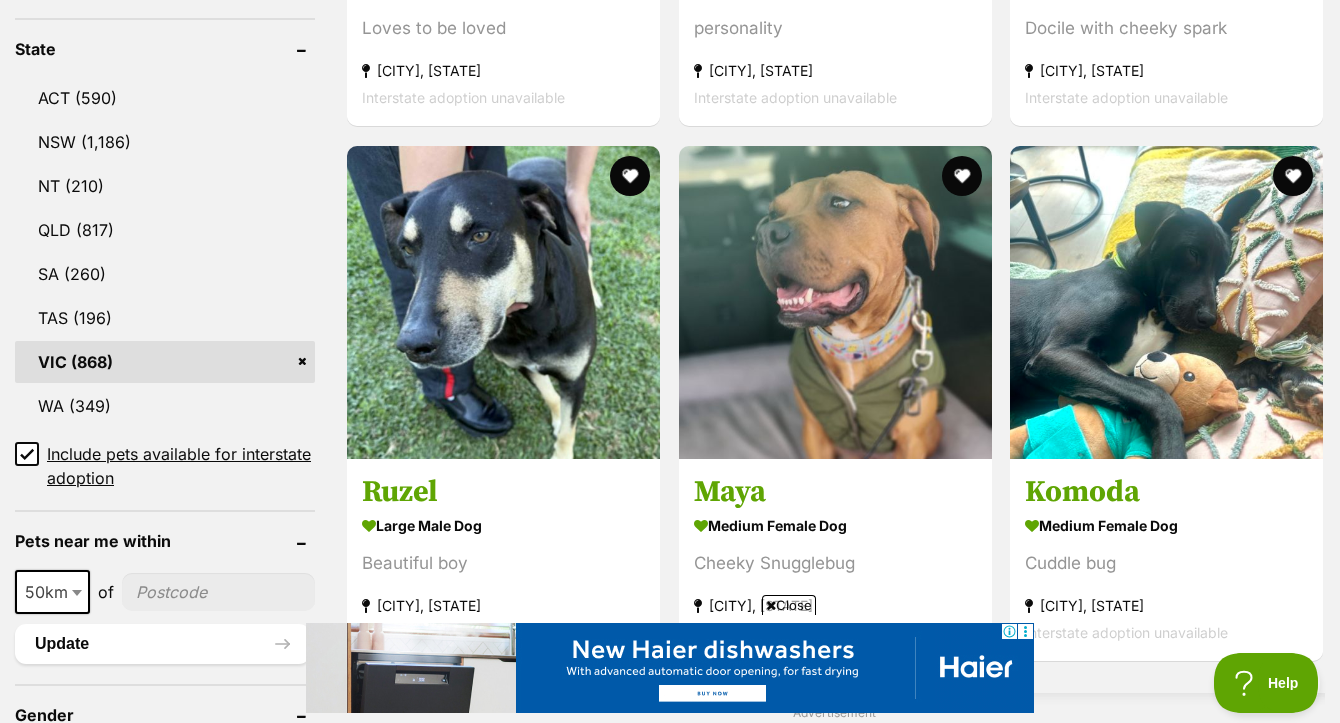 click on "Close" at bounding box center (789, 605) 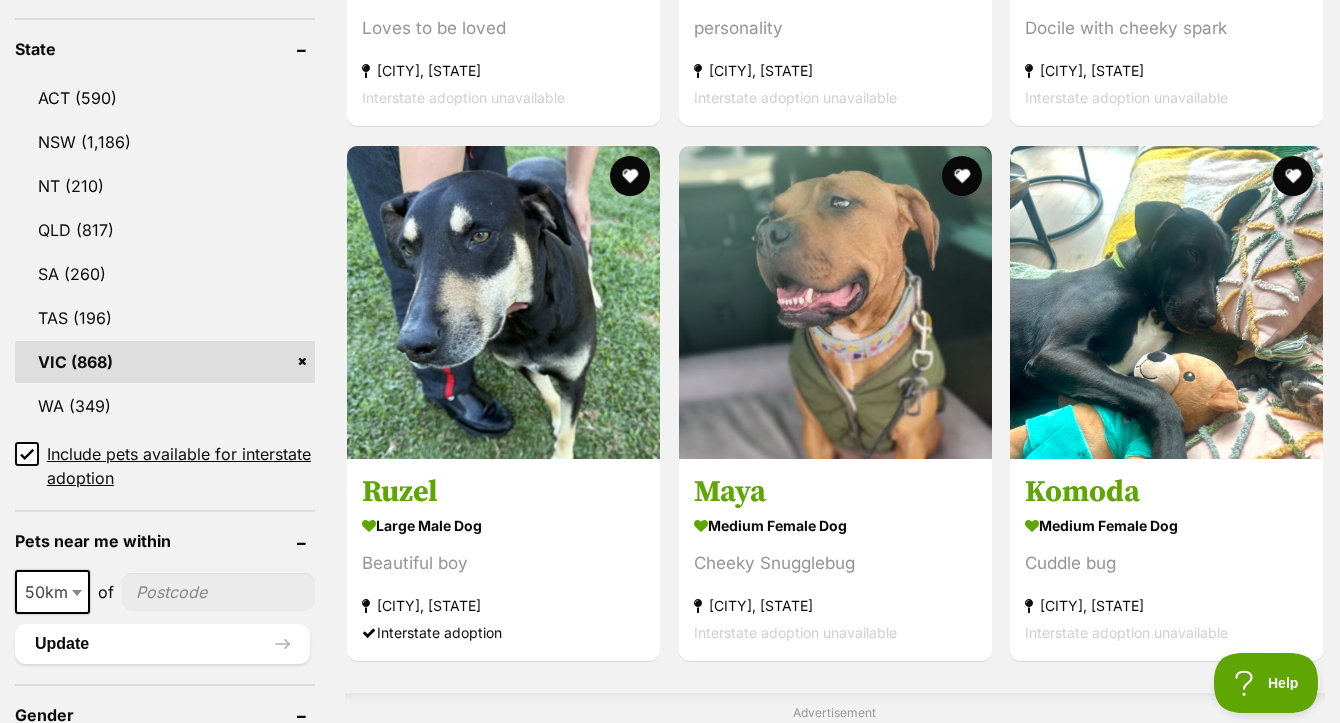 scroll, scrollTop: 1171, scrollLeft: 0, axis: vertical 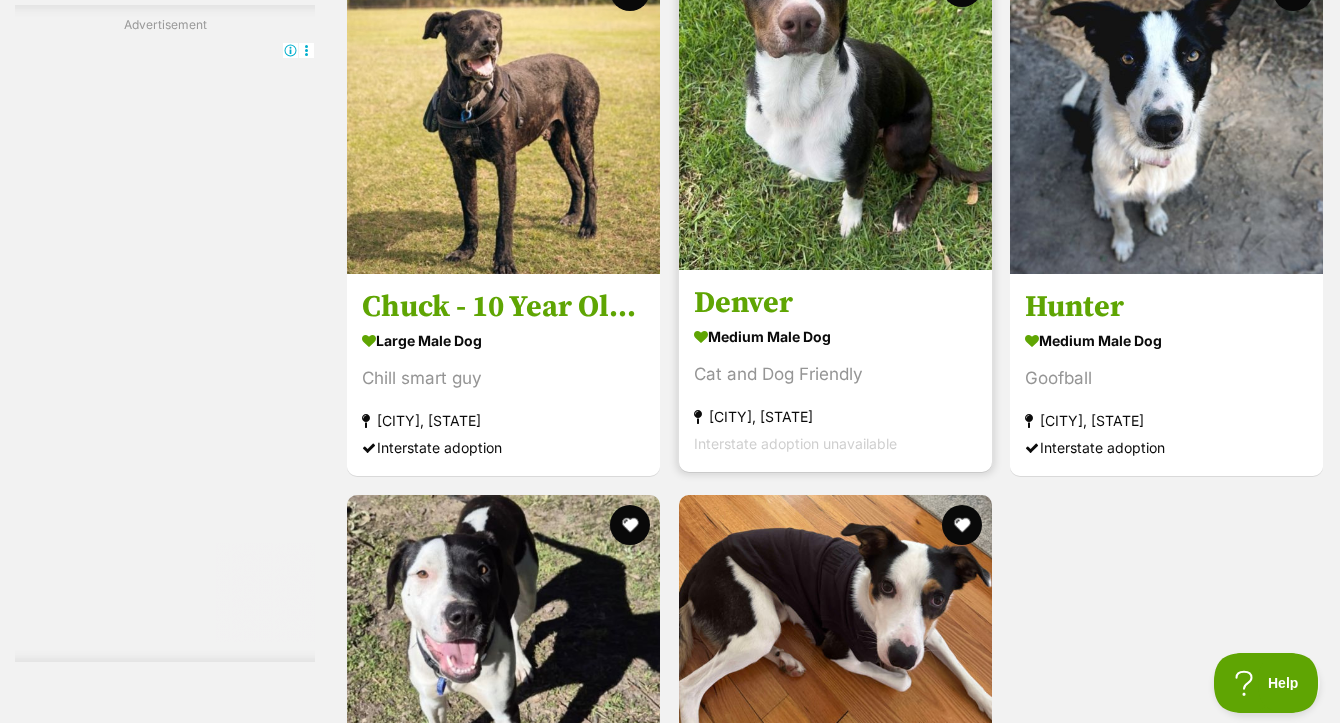click at bounding box center [835, 113] 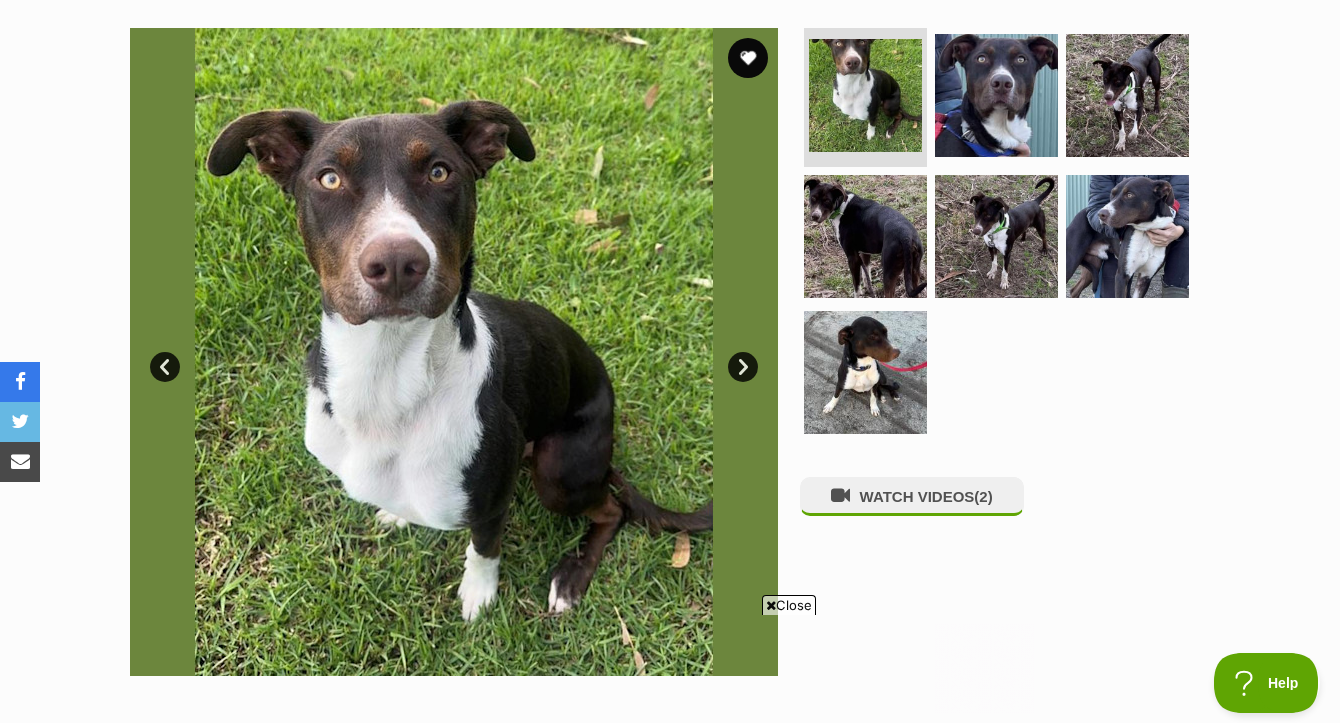 scroll, scrollTop: 786, scrollLeft: 0, axis: vertical 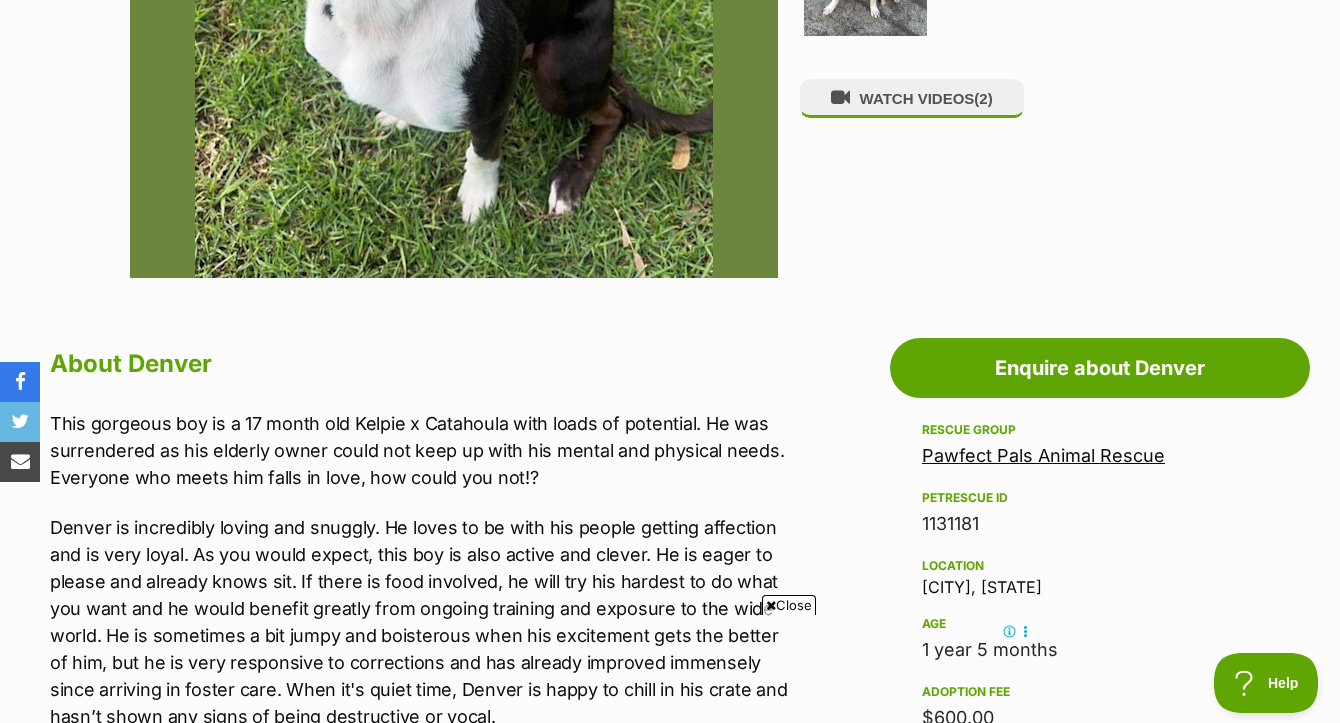 click on "Close" at bounding box center (789, 605) 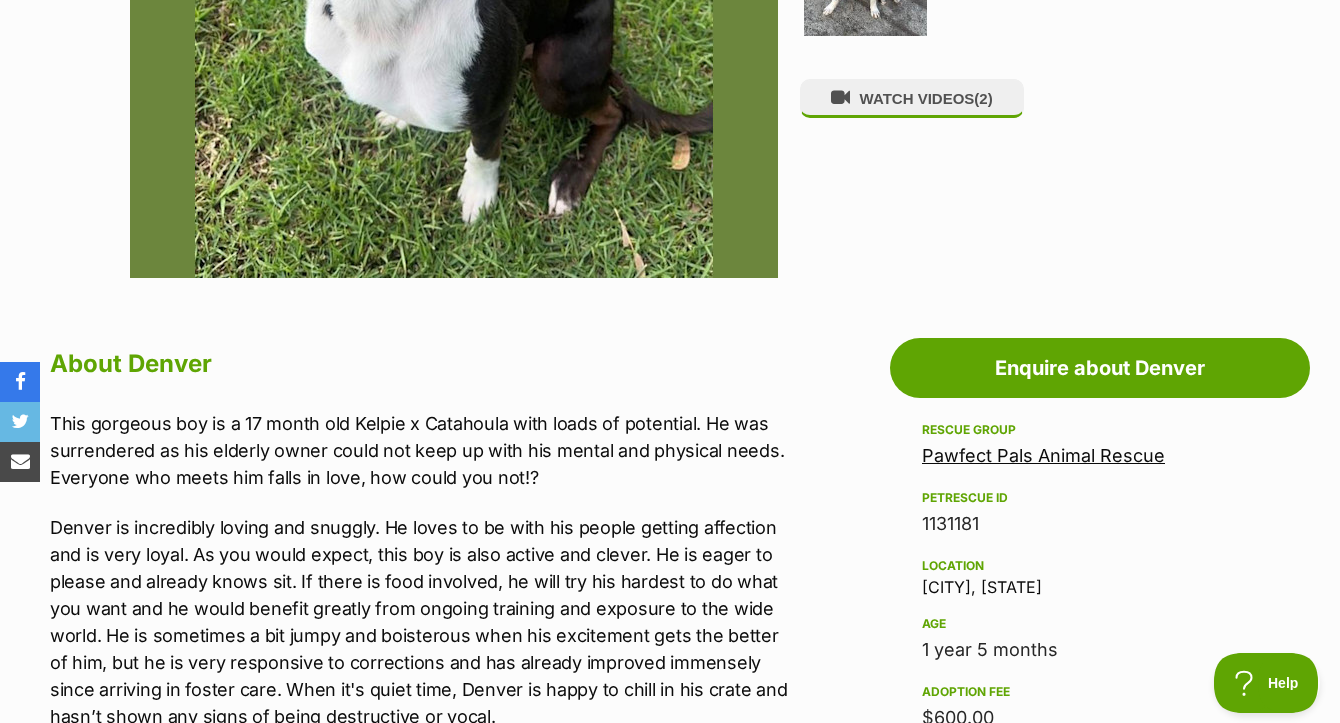 scroll, scrollTop: 0, scrollLeft: 0, axis: both 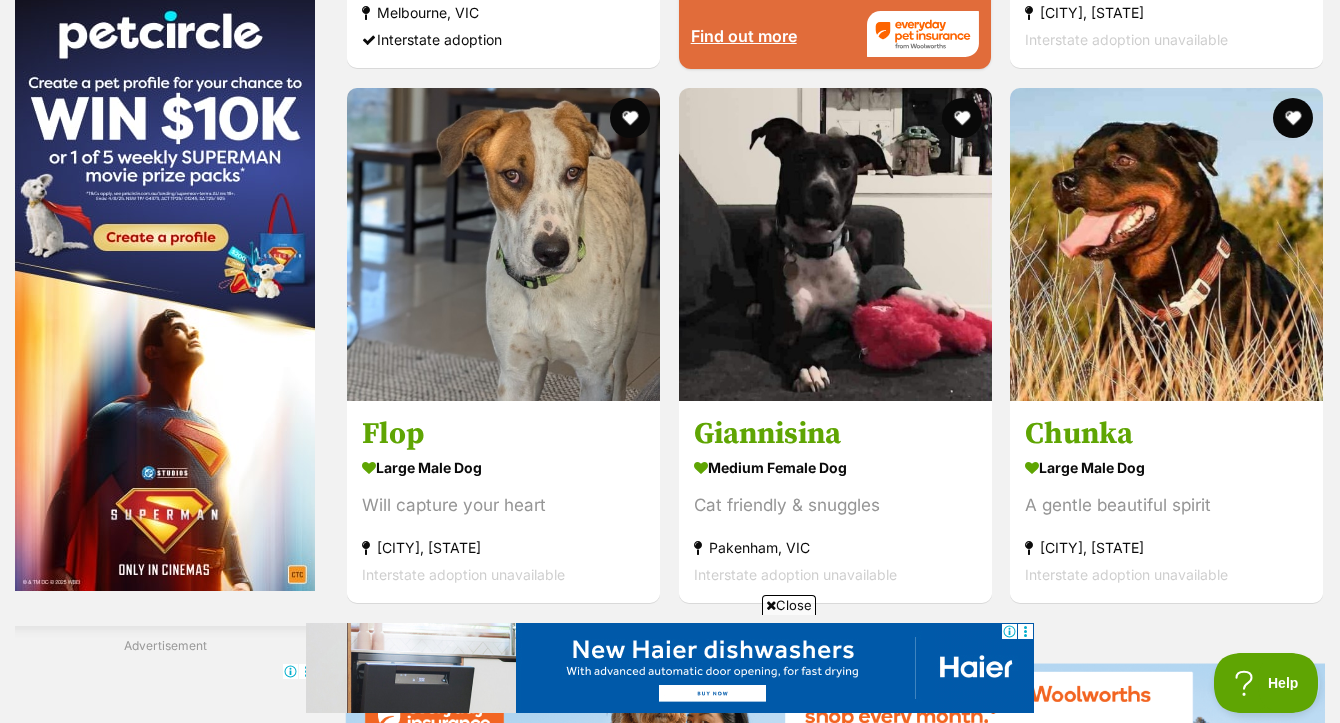 click on "Close" at bounding box center (789, 605) 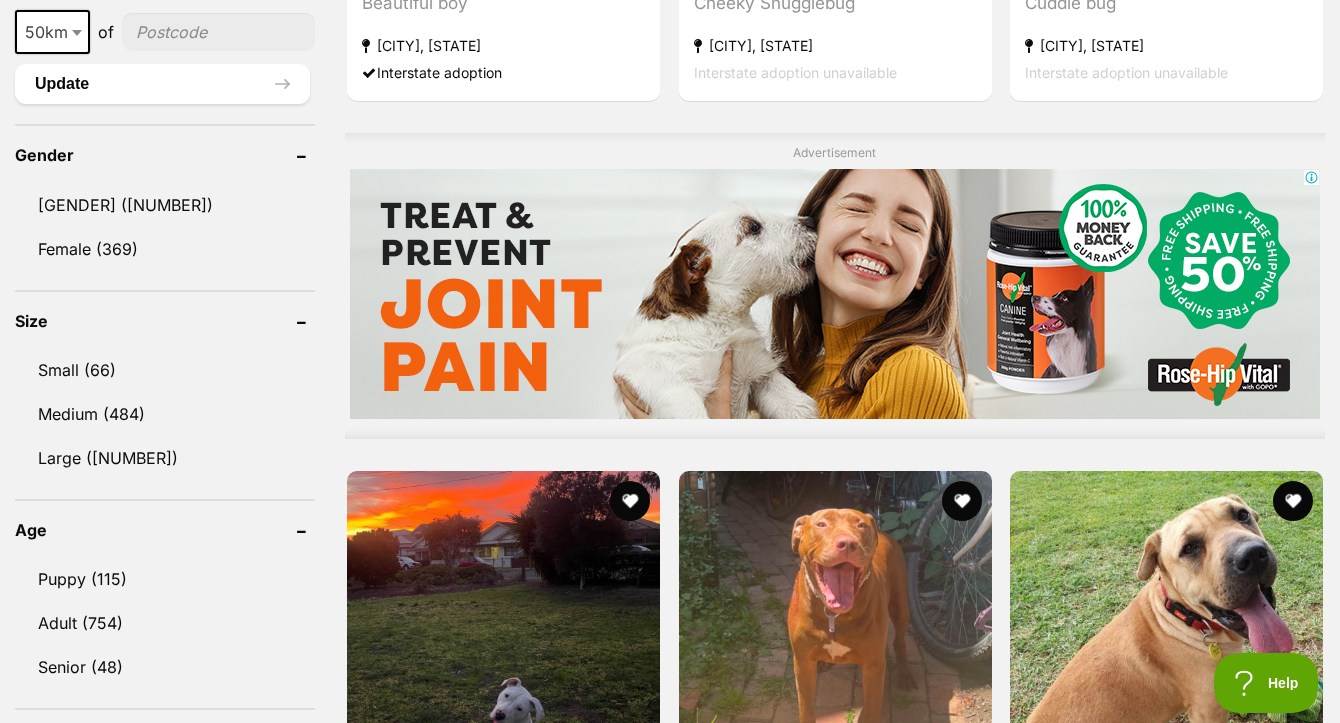 scroll, scrollTop: 1465, scrollLeft: 0, axis: vertical 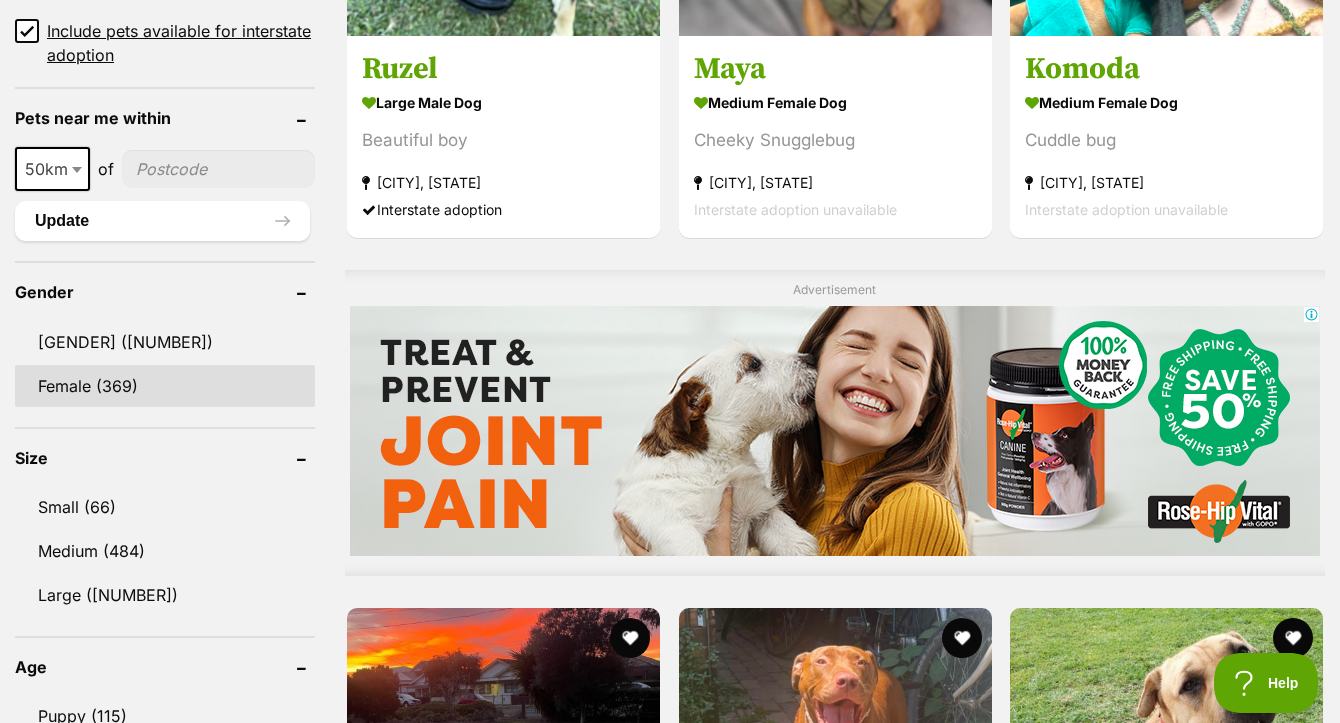 click on "Female (369)" at bounding box center (165, 386) 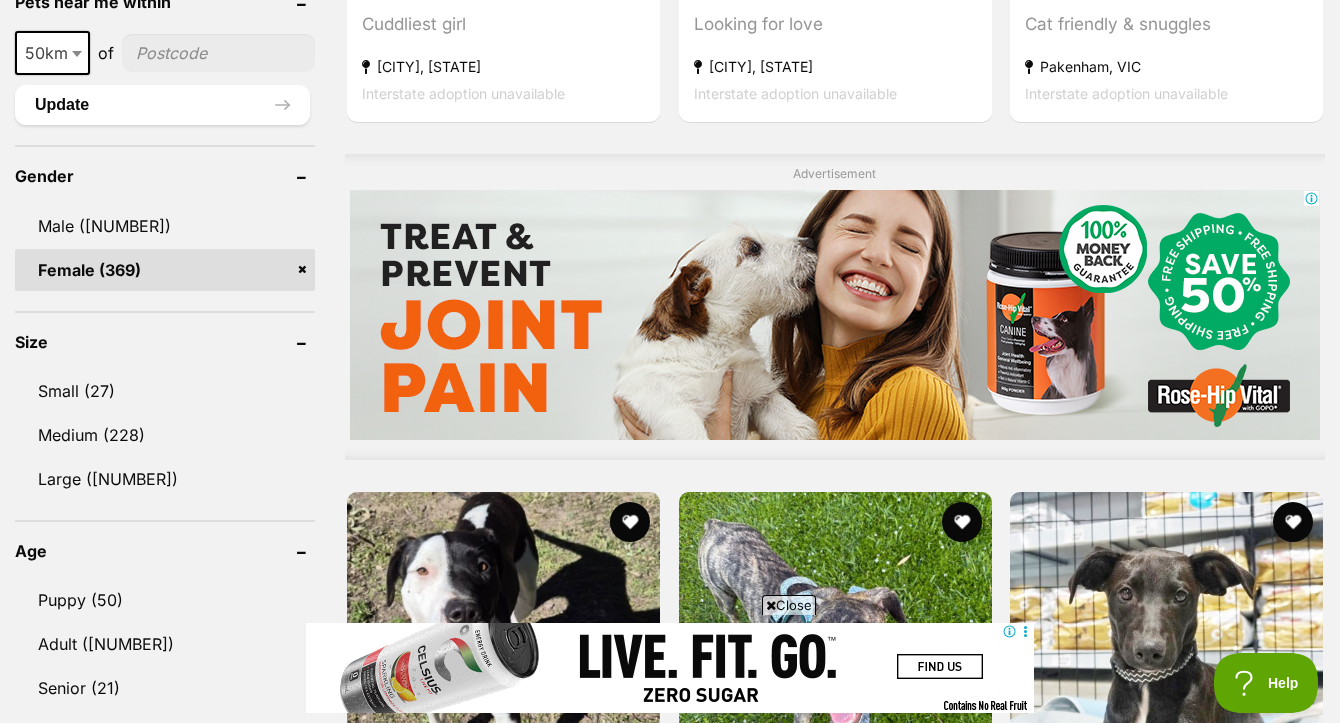 scroll, scrollTop: 0, scrollLeft: 0, axis: both 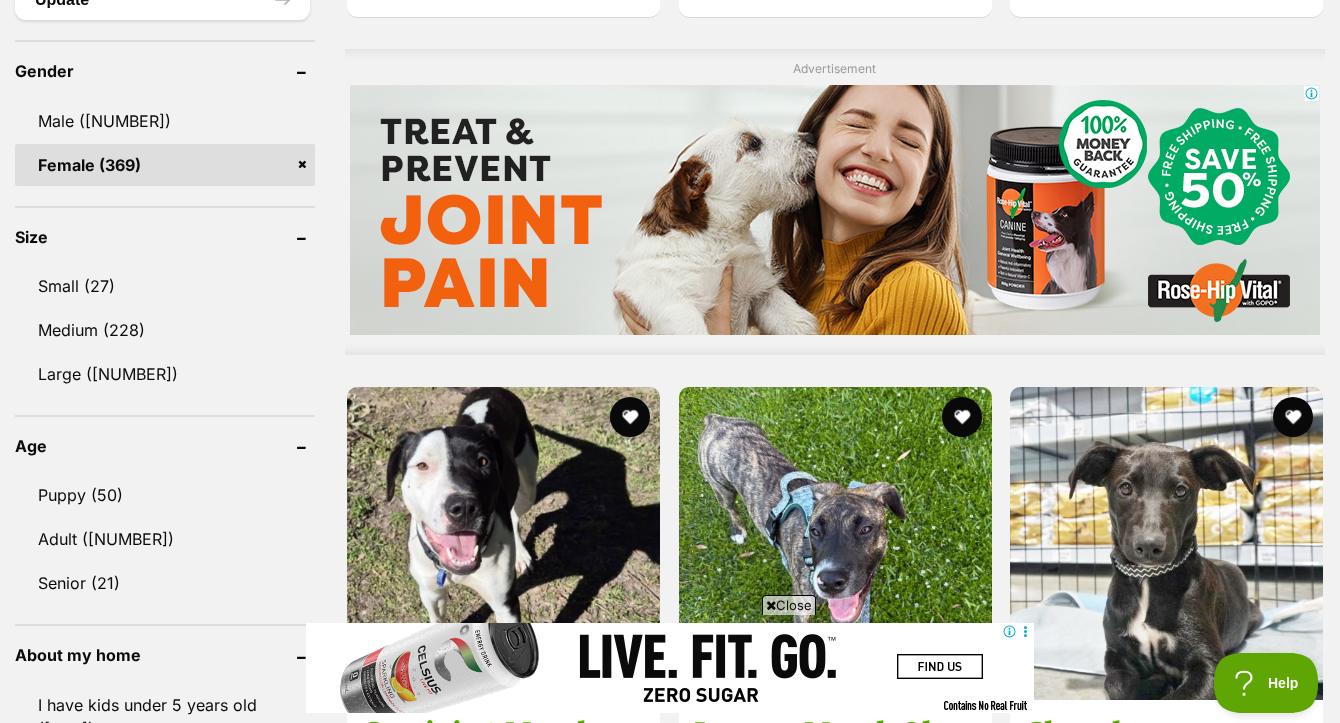 click on "Close" at bounding box center (789, 605) 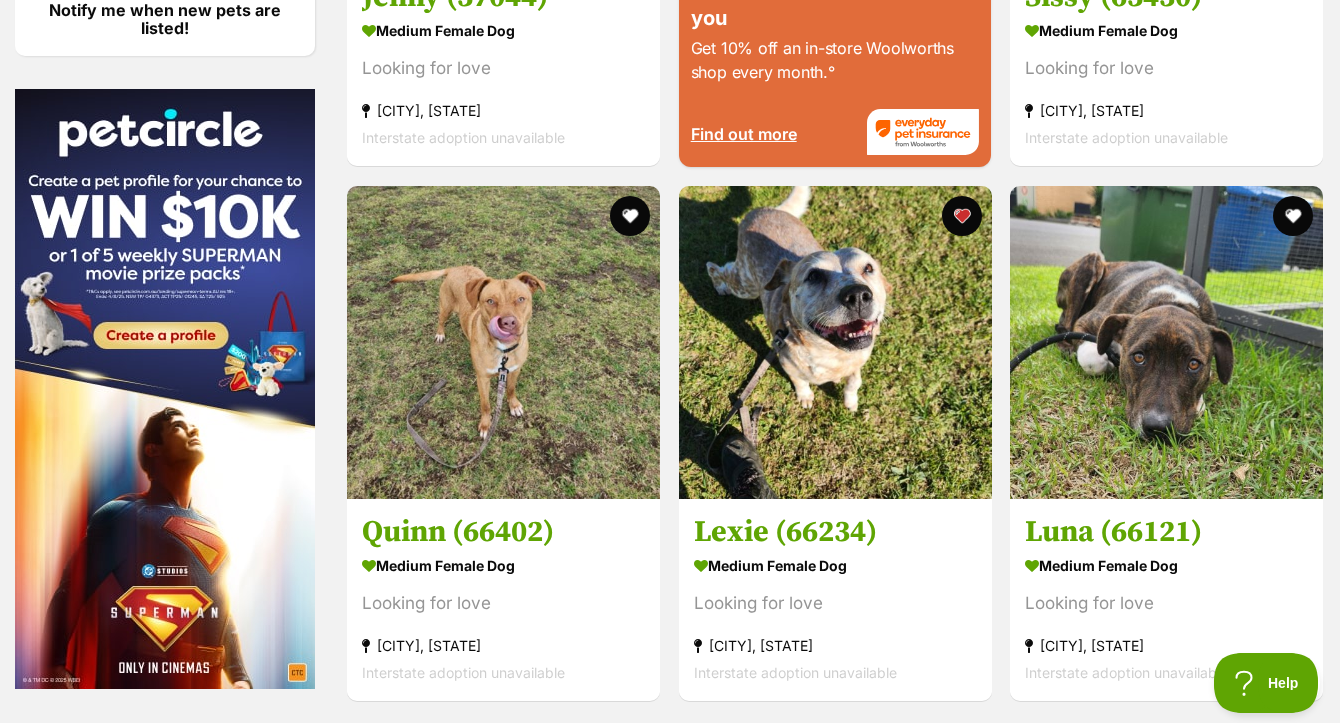 scroll, scrollTop: 3175, scrollLeft: 0, axis: vertical 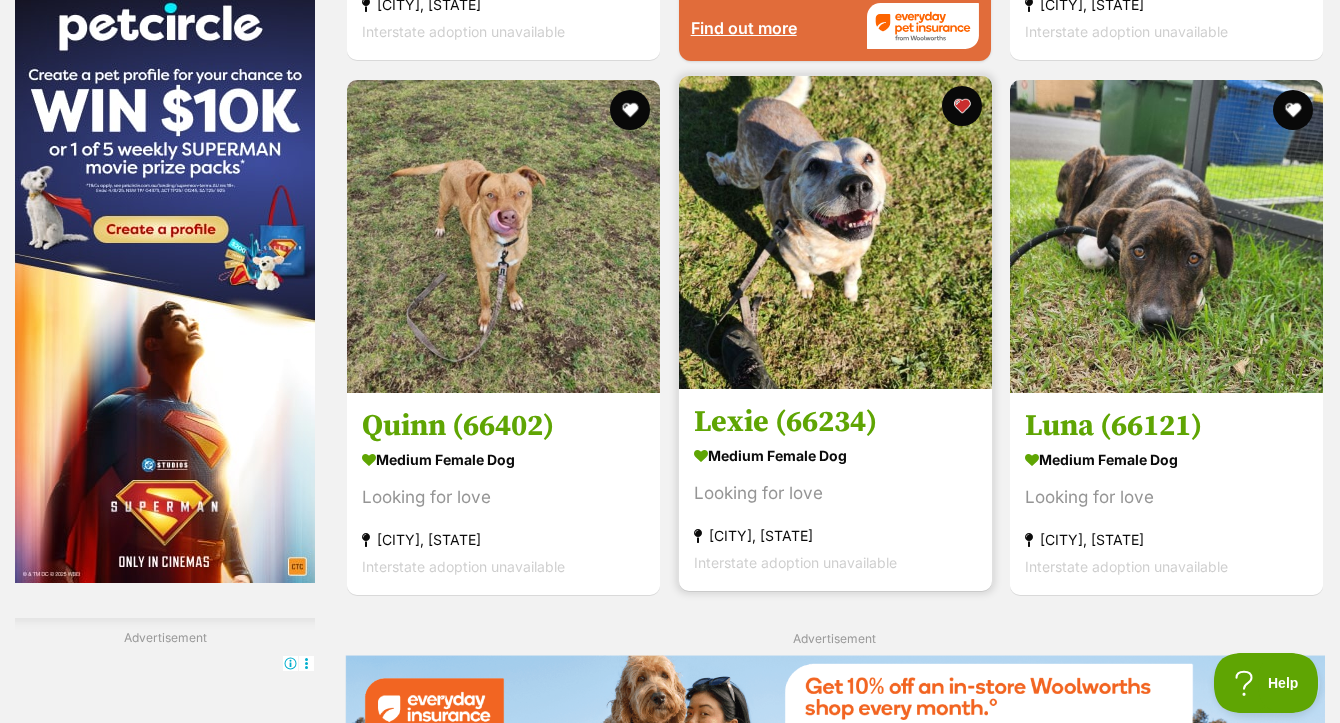 click at bounding box center (835, 232) 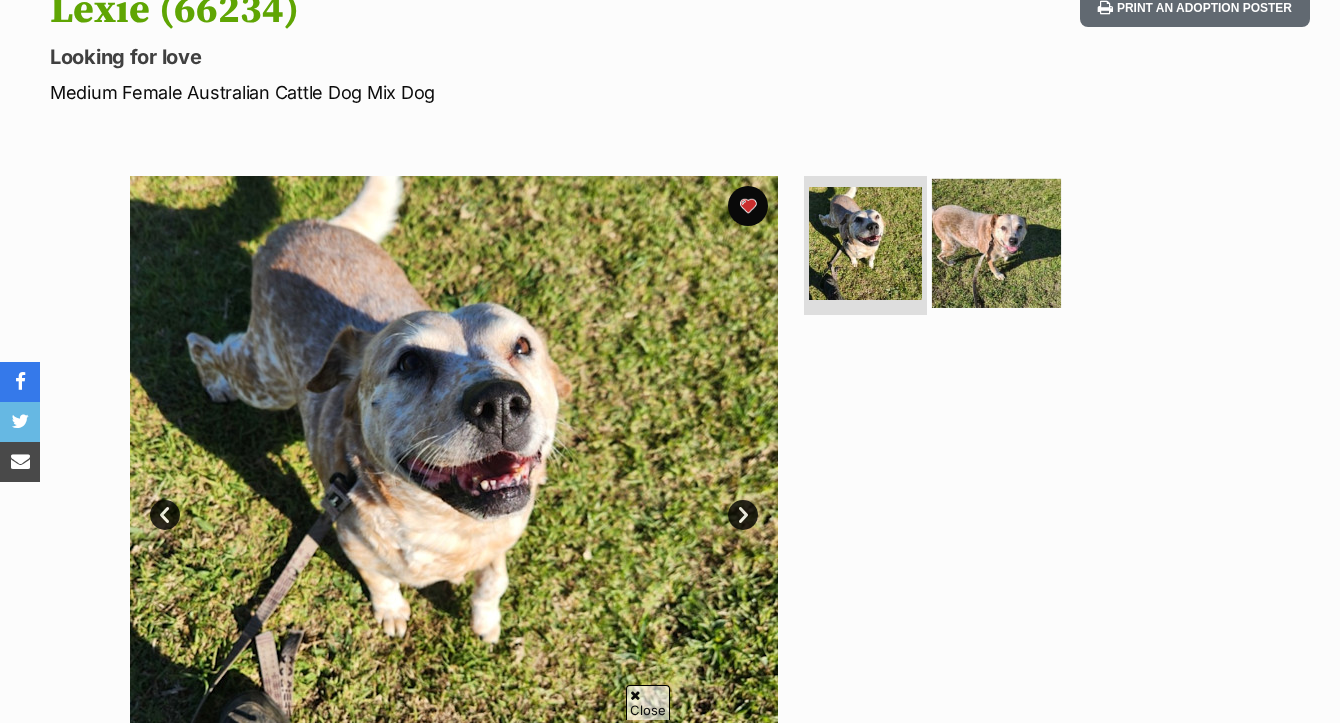 scroll, scrollTop: 240, scrollLeft: 0, axis: vertical 